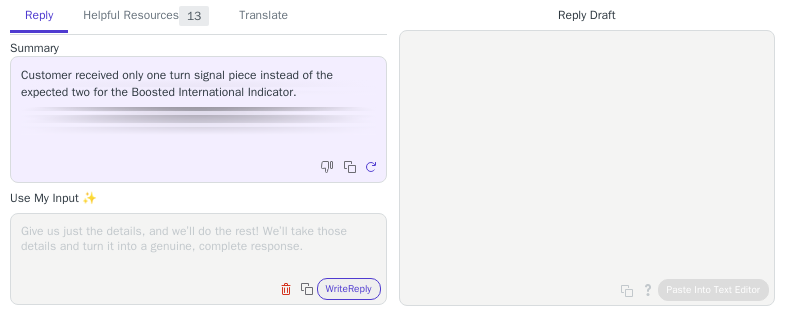 scroll, scrollTop: 0, scrollLeft: 0, axis: both 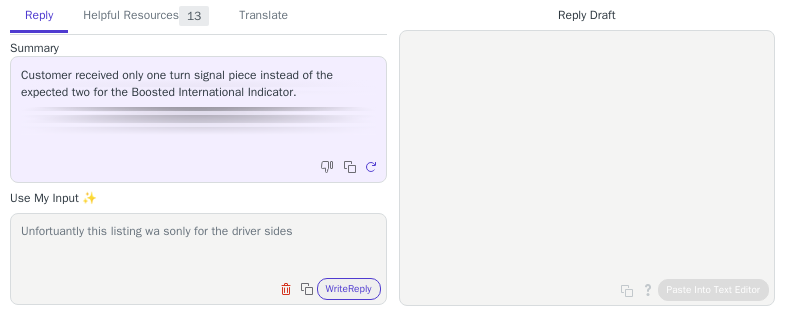 click on "Unfortuantly this listing wa sonly for the driver sides" at bounding box center (198, 246) 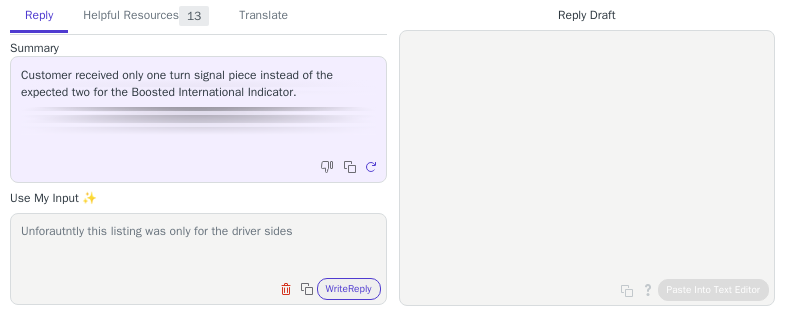 click on "Unforautntly this listing was only for the driver sides" at bounding box center [198, 246] 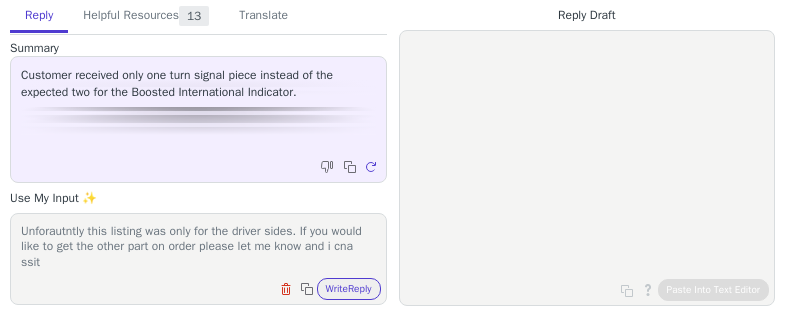 scroll, scrollTop: 1, scrollLeft: 0, axis: vertical 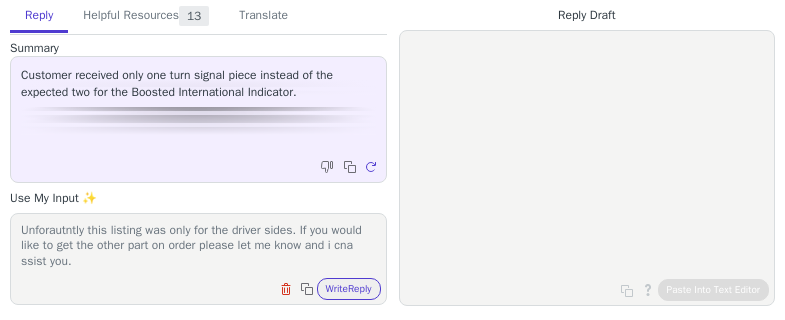 click on "Unforautntly this listing was only for the driver sides. If you would like to get the other part on order please let me know and i cna ssist you." at bounding box center (198, 246) 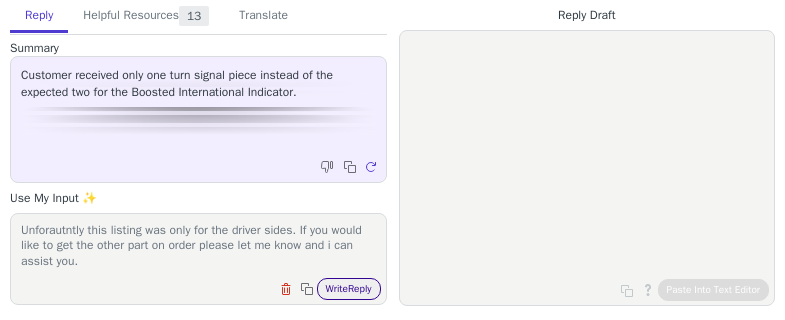 type on "Unforautntly this listing was only for the driver sides. If you would like to get the other part on order please let me know and i can assist you." 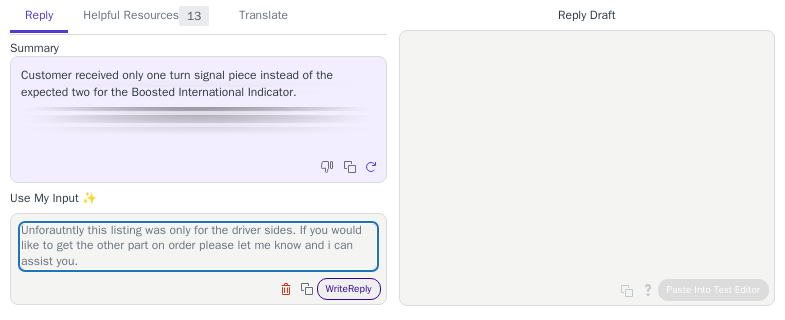 click on "Write  Reply" at bounding box center (349, 289) 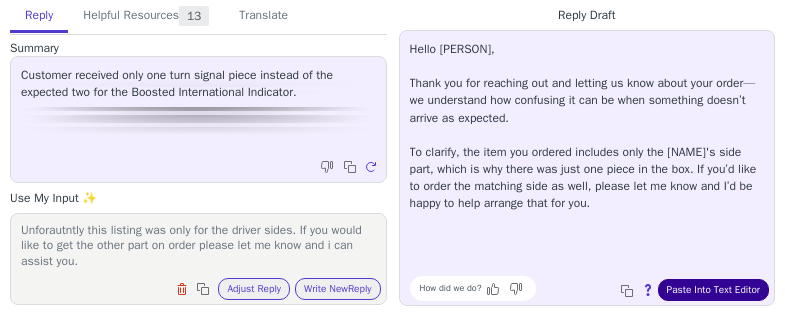 click on "Paste Into Text Editor" at bounding box center [713, 290] 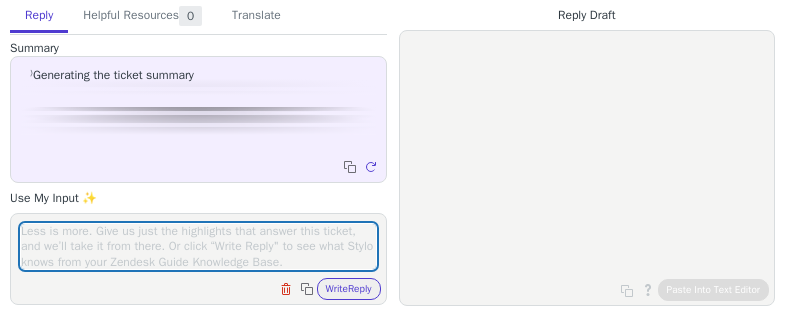 scroll, scrollTop: 0, scrollLeft: 0, axis: both 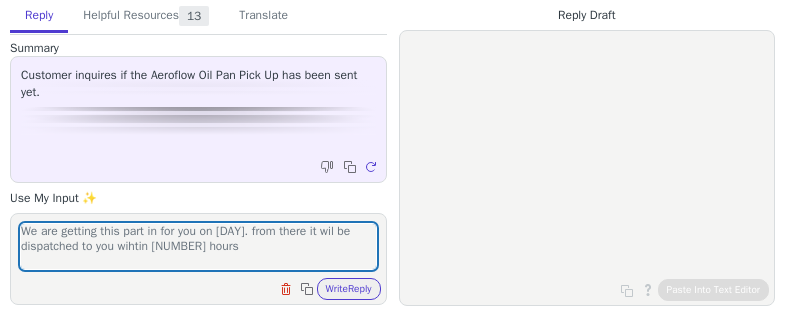 click on "We are getting this part in for you on [DAY]. from there it wil be dispatched to you wihtin [NUMBER] hours" at bounding box center (198, 246) 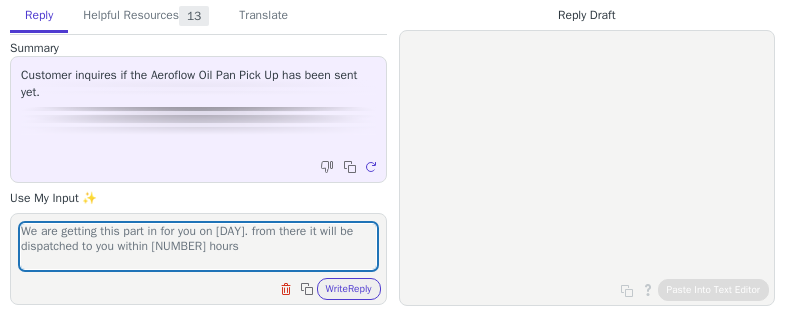 drag, startPoint x: 242, startPoint y: 240, endPoint x: 253, endPoint y: 244, distance: 11.7046995 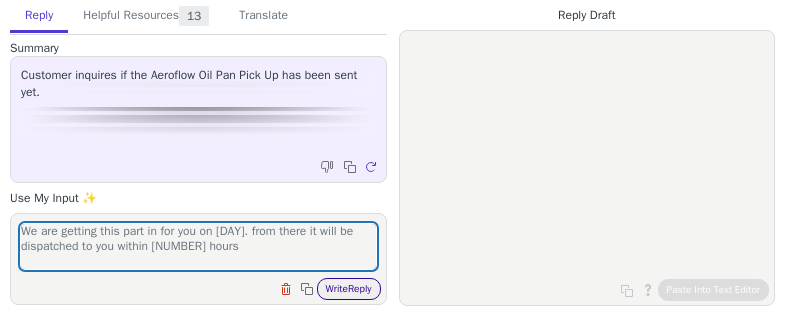 type on "We are getting this part in for you on [DAY]. from there it will be dispatched to you within [NUMBER] hours" 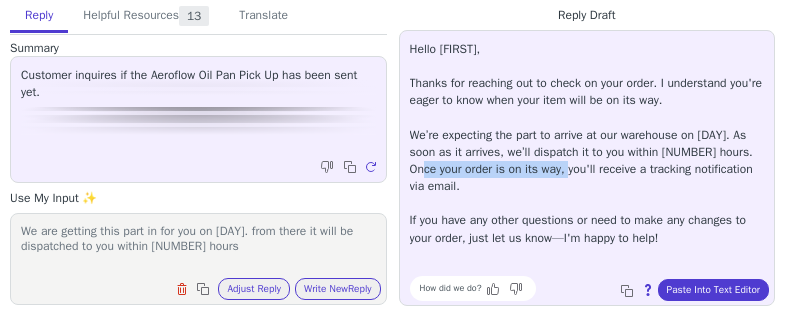 drag, startPoint x: 470, startPoint y: 176, endPoint x: 640, endPoint y: 182, distance: 170.10585 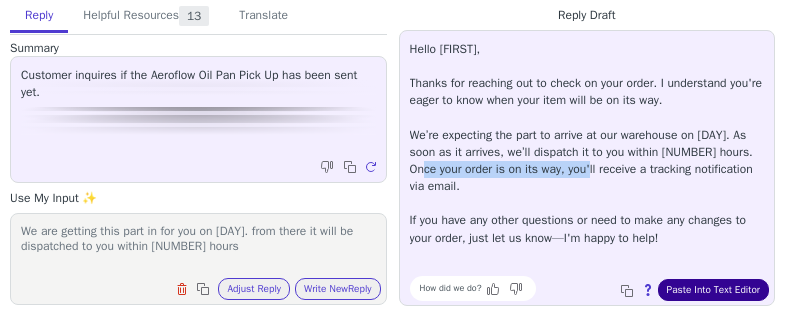 click on "Paste Into Text Editor" at bounding box center (713, 290) 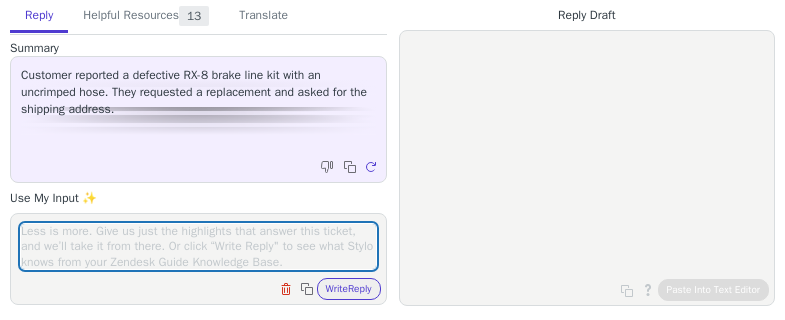click at bounding box center (198, 246) 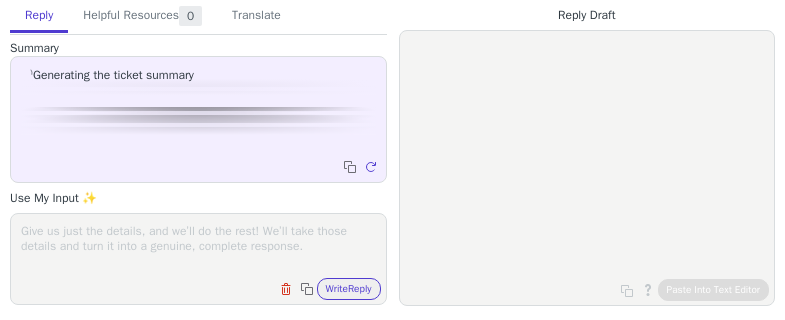 scroll, scrollTop: 0, scrollLeft: 0, axis: both 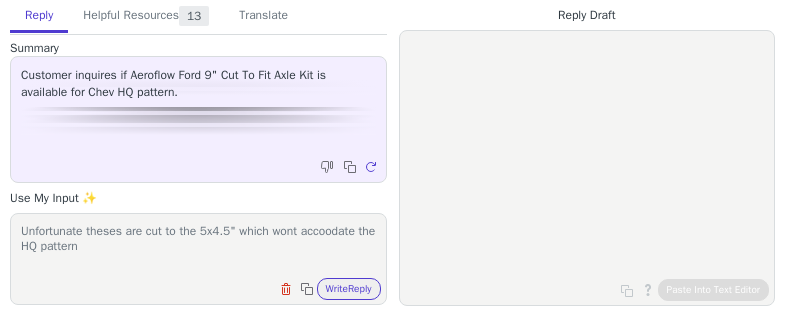 drag, startPoint x: 335, startPoint y: 229, endPoint x: 322, endPoint y: 235, distance: 14.3178215 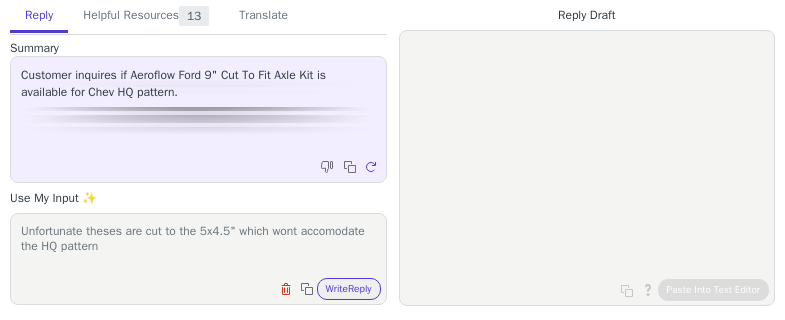 click on "Unfortunate theses are cut to the 5x4.5" which wont accomodate the HQ pattern" at bounding box center [198, 246] 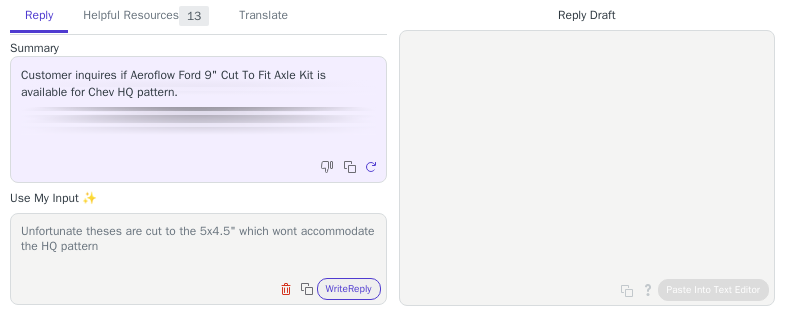 click on "Unfortunate theses are cut to the 5x4.5" which wont accommodate the HQ pattern" at bounding box center (198, 246) 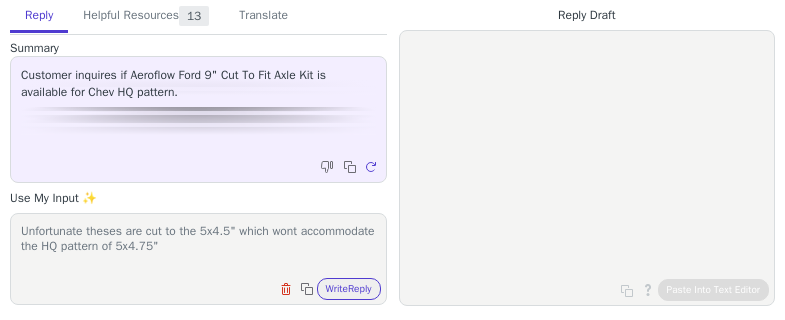 click on "Unfortunate theses are cut to the 5x4.5" which wont accommodate the HQ pattern of 5x4.75"" at bounding box center (198, 246) 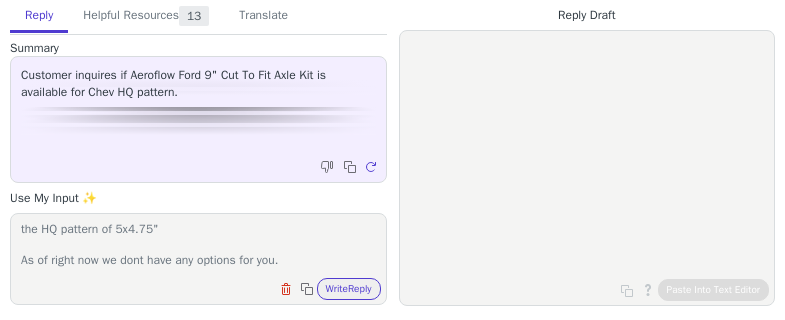 drag, startPoint x: 271, startPoint y: 264, endPoint x: 247, endPoint y: 266, distance: 24.083189 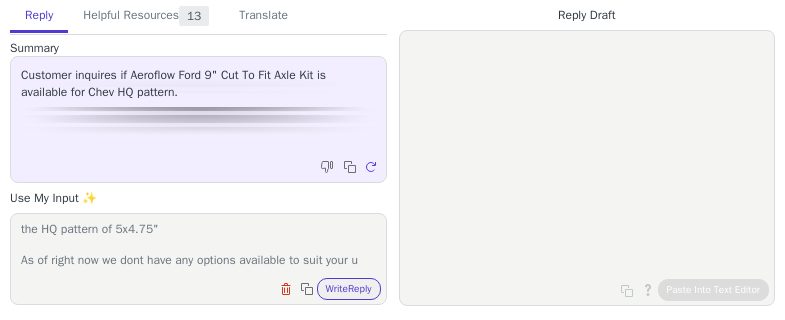 scroll, scrollTop: 32, scrollLeft: 0, axis: vertical 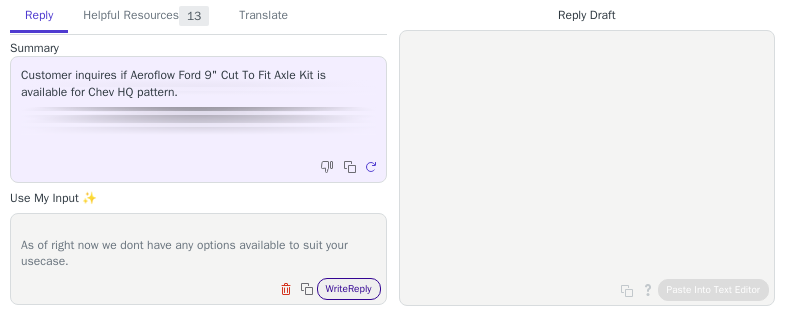 type on "Unfortunate theses are cut to the 5x4.5" which wont accommodate the HQ pattern of 5x4.75"
As of right now we dont have any options available to suit your usecase." 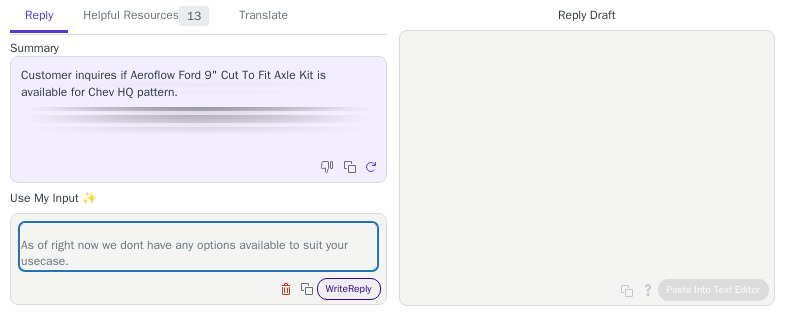 click on "Write  Reply" at bounding box center (349, 289) 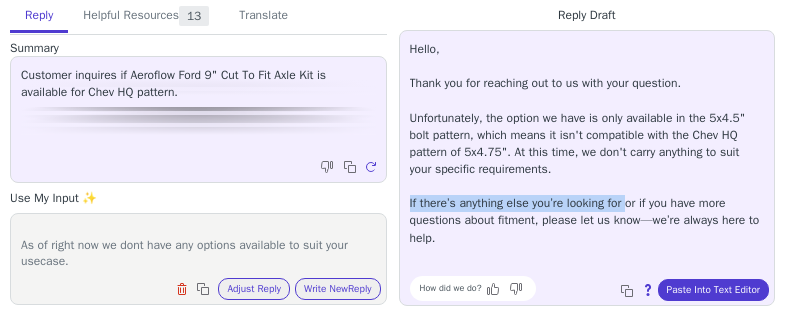 drag, startPoint x: 410, startPoint y: 200, endPoint x: 692, endPoint y: 246, distance: 285.72714 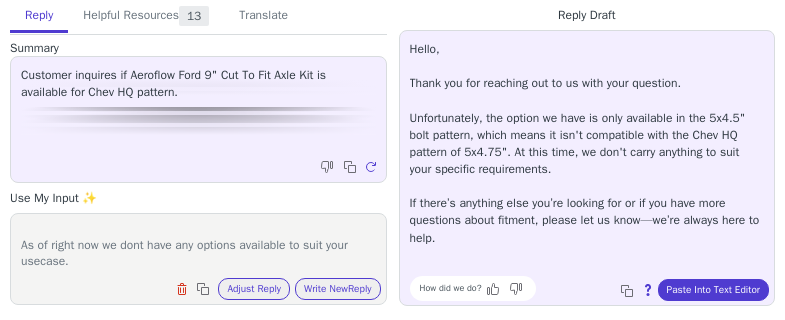 click on "Hello, Thank you for reaching out to us with your question. Unfortunately, the option we have is only available in the 5x4.5" bolt pattern, which means it isn't compatible with the Chev HQ pattern of 5x4.75". At this time, we don't carry anything to suit your specific requirements.  If there’s anything else you’re looking for or if you have more questions about fitment, please let us know—we’re always here to help." at bounding box center [587, 155] 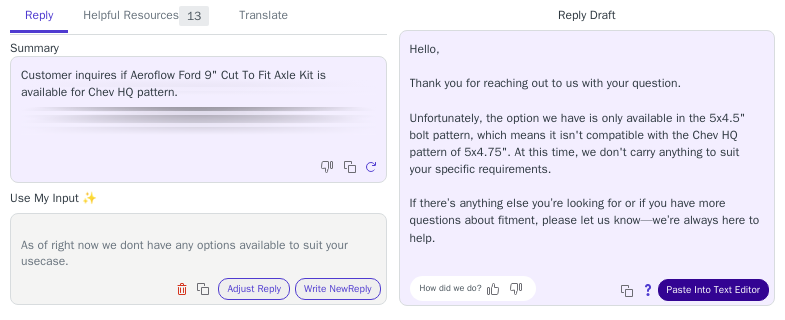 click on "Paste Into Text Editor" at bounding box center (713, 290) 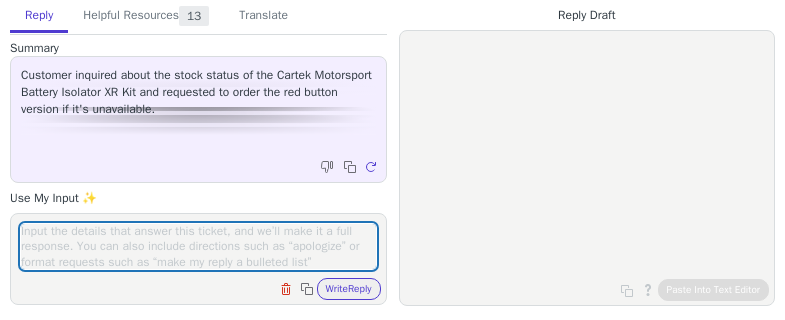 scroll, scrollTop: 0, scrollLeft: 0, axis: both 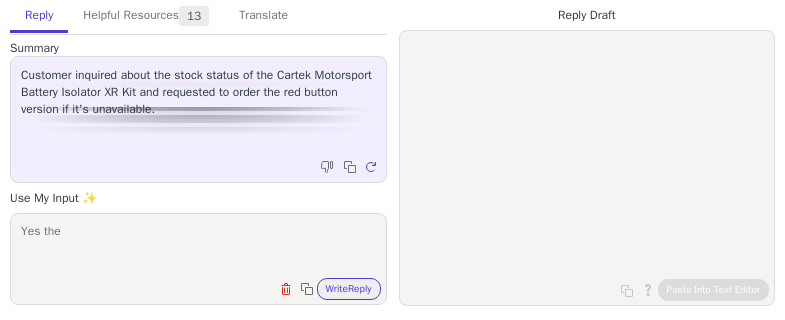 click on "Yes the" at bounding box center [198, 246] 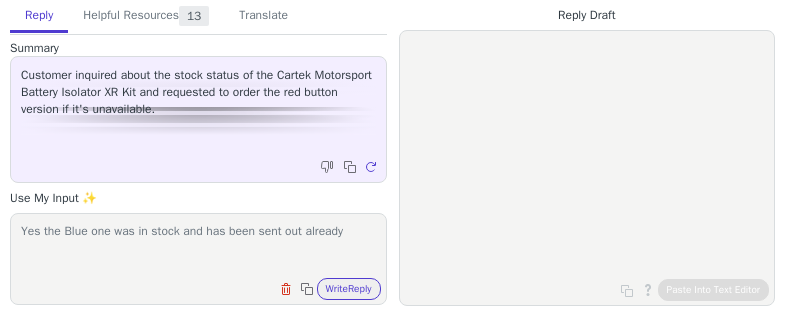 type on "Yes the Blue one was in stock and has been sent out already" 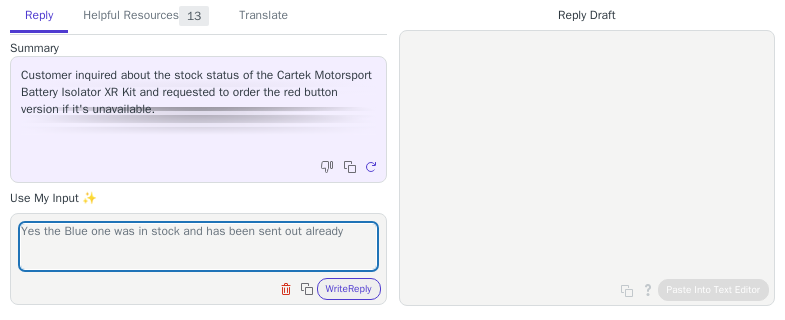 click on "Clear field Copy to clipboard Write  Reply" at bounding box center (208, 287) 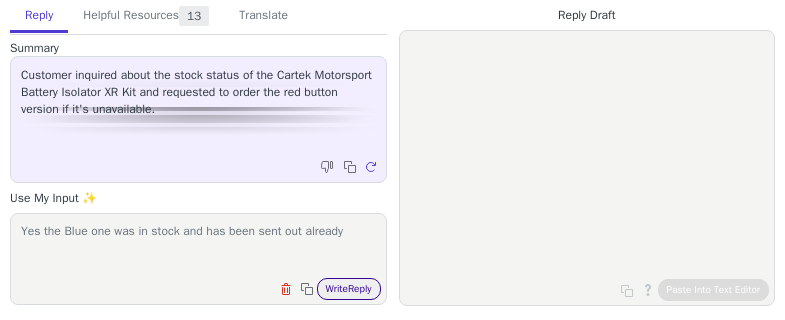 click on "Write  Reply" at bounding box center (349, 289) 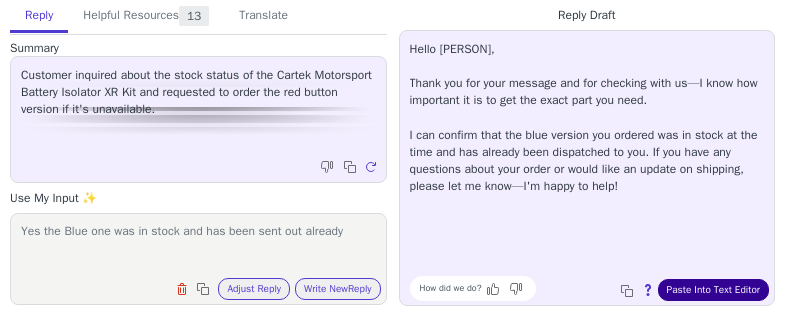 click on "Paste Into Text Editor" at bounding box center (713, 290) 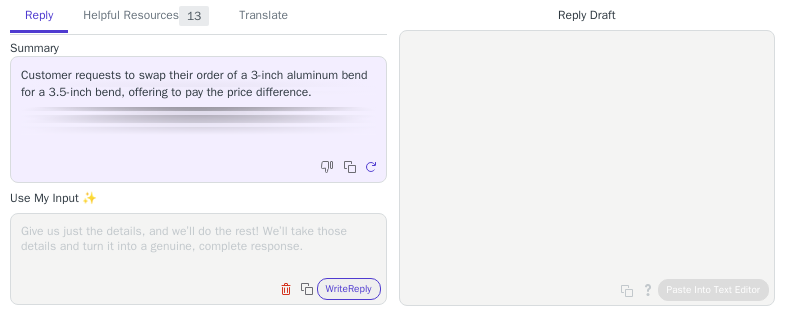 scroll, scrollTop: 0, scrollLeft: 0, axis: both 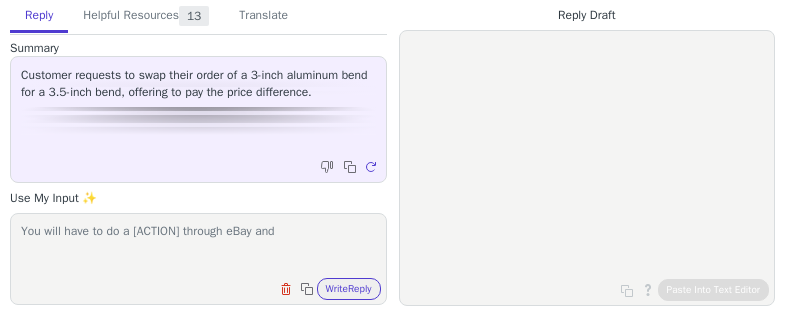 click on "You will have to do a [ACTION] through eBay and" at bounding box center [198, 246] 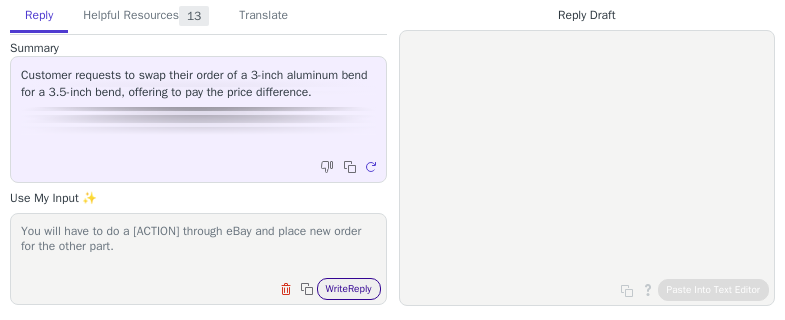 type on "You will have to do a [ACTION] through eBay and place new order for the other part." 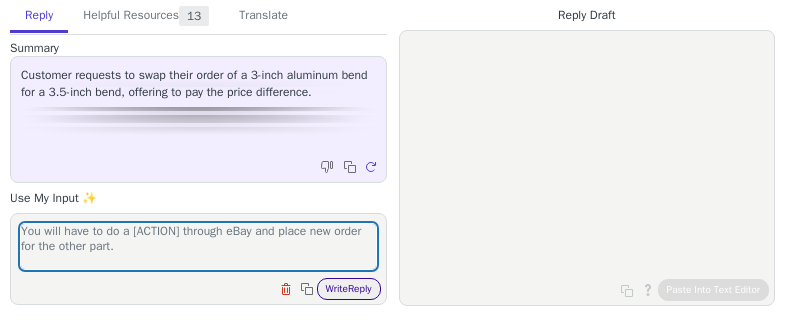 click on "Write  Reply" at bounding box center (349, 289) 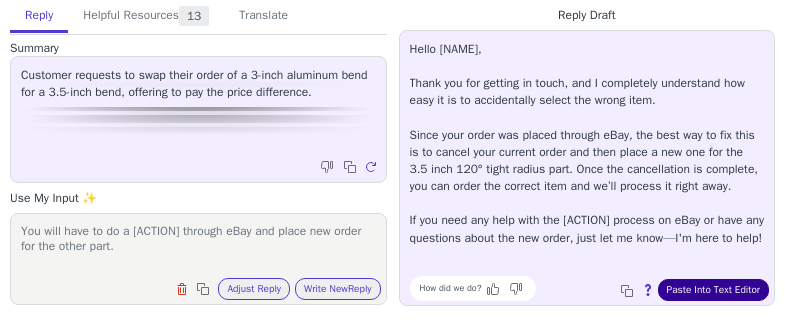 click on "Paste Into Text Editor" at bounding box center (713, 290) 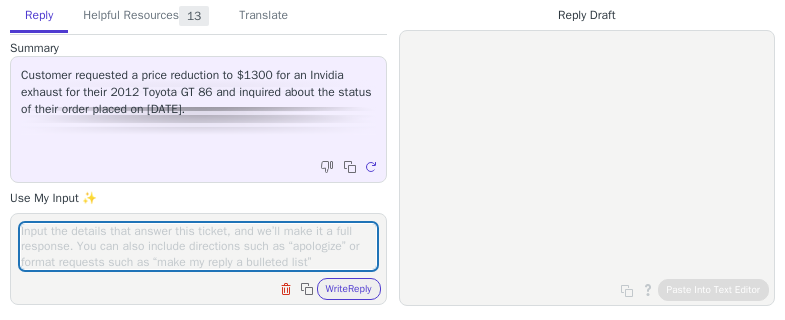 scroll, scrollTop: 0, scrollLeft: 0, axis: both 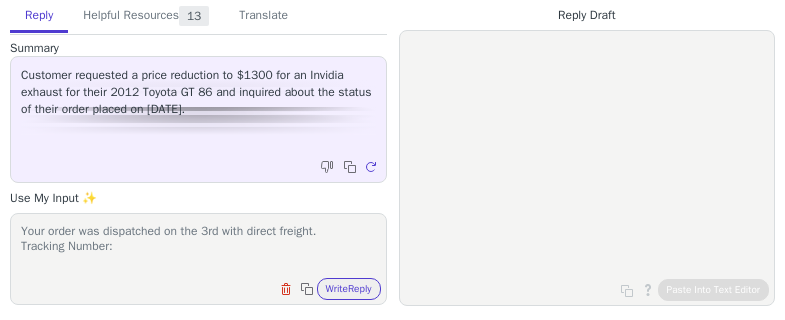 click on "Your order was dispatched on the 3rd with direct freight.
Tracking Number:" at bounding box center (198, 246) 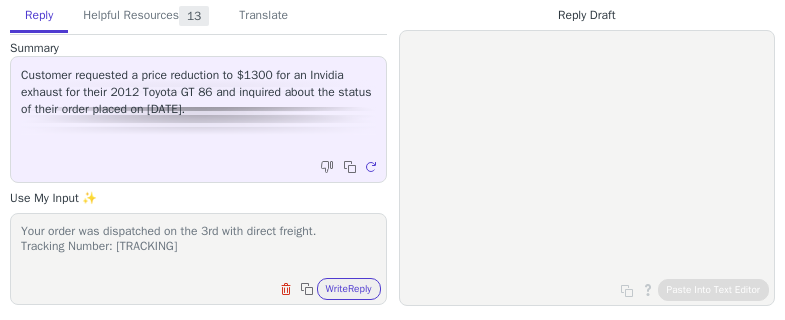 type on "Your order was dispatched on the 3rd with direct freight.
Tracking Number: [TRACKING]" 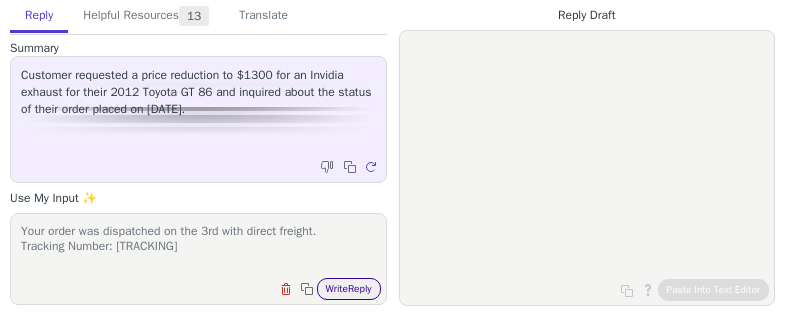 drag, startPoint x: 794, startPoint y: 170, endPoint x: 324, endPoint y: 292, distance: 485.57596 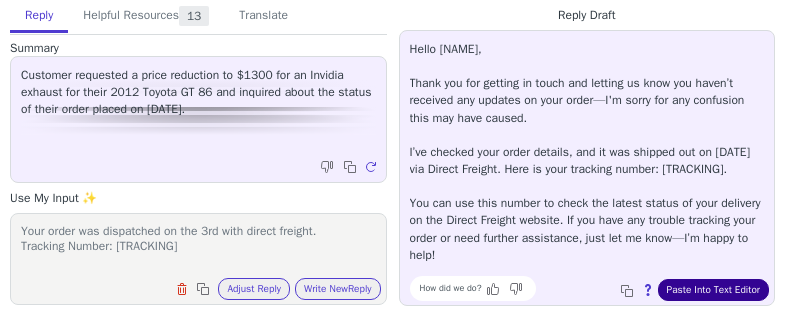 click on "Paste Into Text Editor" at bounding box center (713, 290) 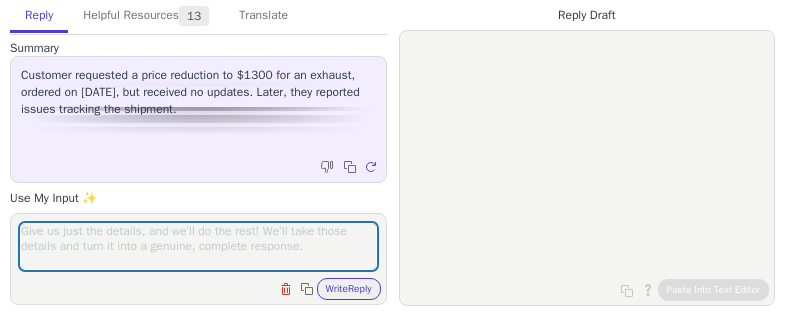 scroll, scrollTop: 0, scrollLeft: 0, axis: both 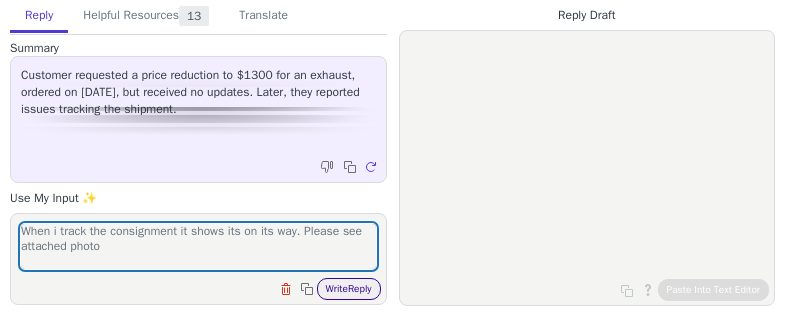 type on "When i track the consignment it shows its on its way. Please see attached photo" 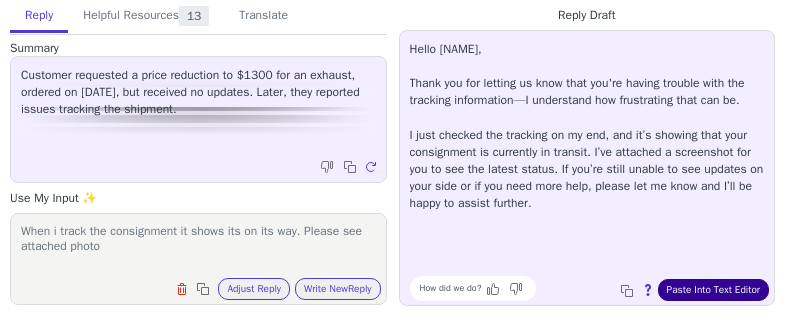 click on "Paste Into Text Editor" at bounding box center [713, 290] 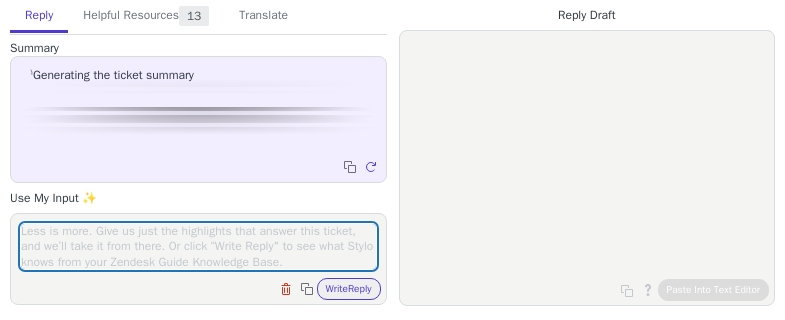 click at bounding box center [198, 246] 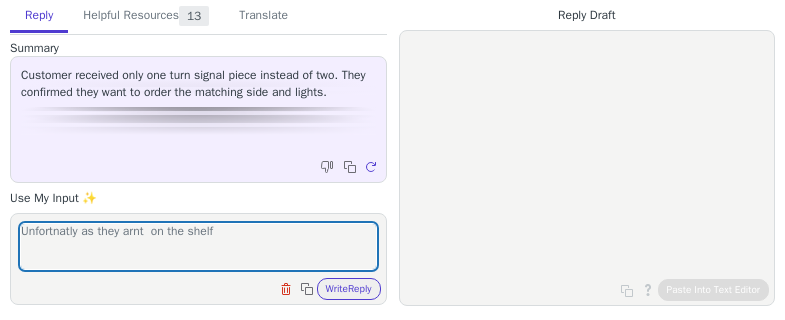 click on "Unfortnatly as they arnt  on the shelf" at bounding box center (198, 246) 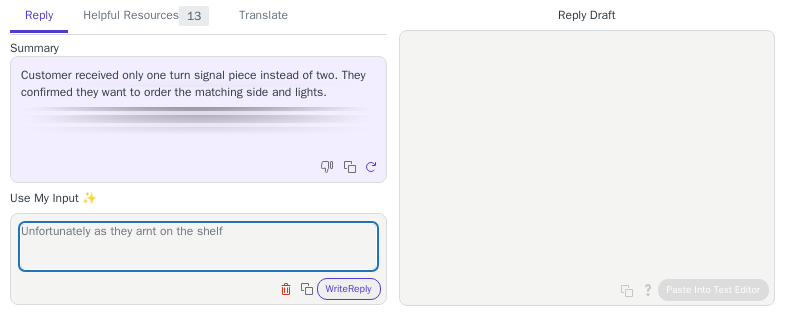 click on "Unfortunately as they arnt on the shelf" at bounding box center [198, 246] 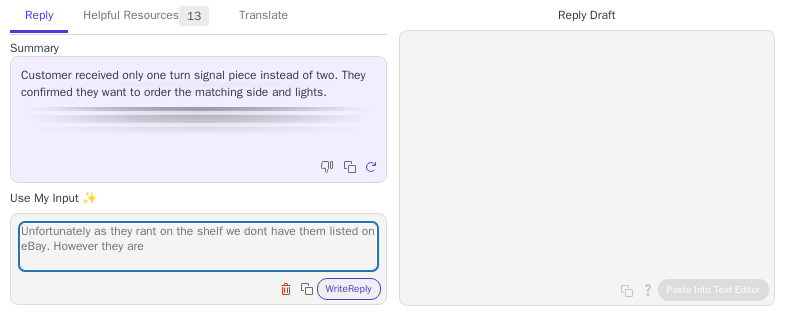 click on "Unfortunately as they rant on the shelf we dont have them listed on eBay. However they are" at bounding box center [198, 246] 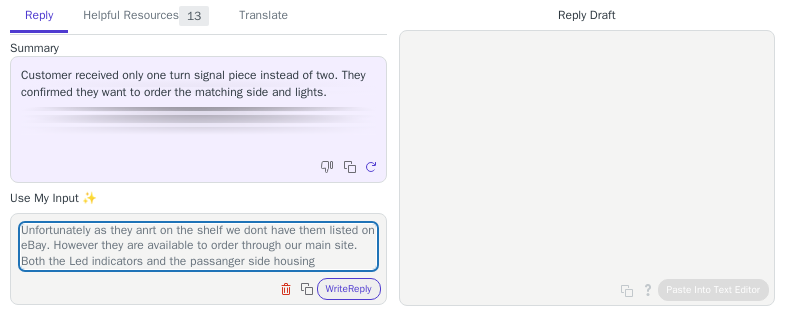 scroll, scrollTop: 17, scrollLeft: 0, axis: vertical 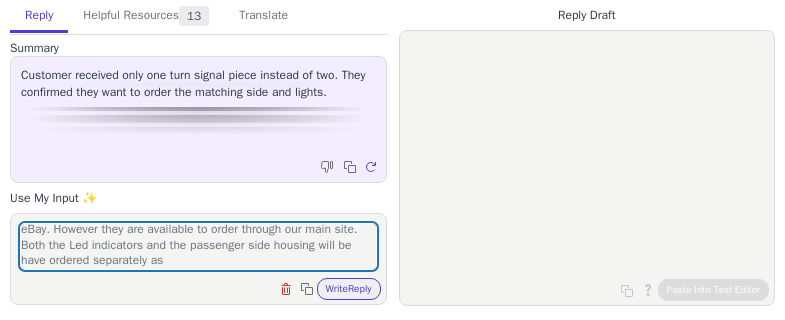 click on "Unfortunately as they anrt on the shelf we dont have them listed on eBay. However they are available to order through our main site. Both the Led indicators and the passenger side housing will be have ordered separately as" at bounding box center (198, 246) 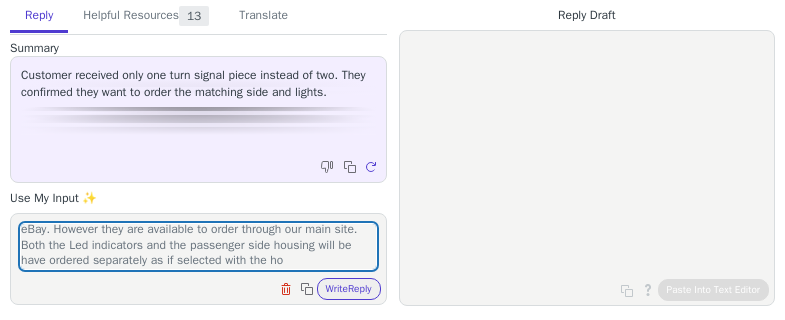scroll, scrollTop: 32, scrollLeft: 0, axis: vertical 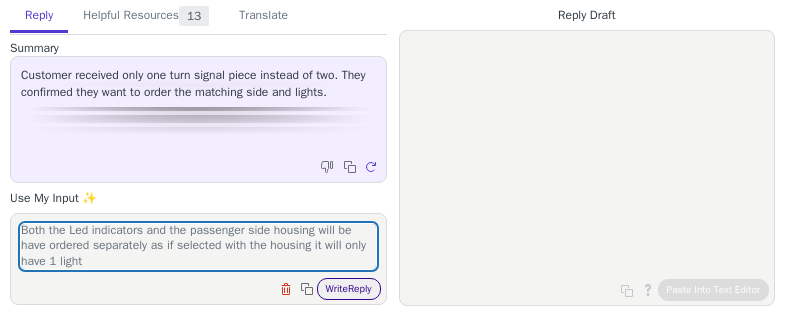 type on "Unfortunately as they anrt on the shelf we dont have them listed on eBay. However they are available to order through our main site. Both the Led indicators and the passenger side housing will be have ordered separately as if selected with the housing it will only have 1 light" 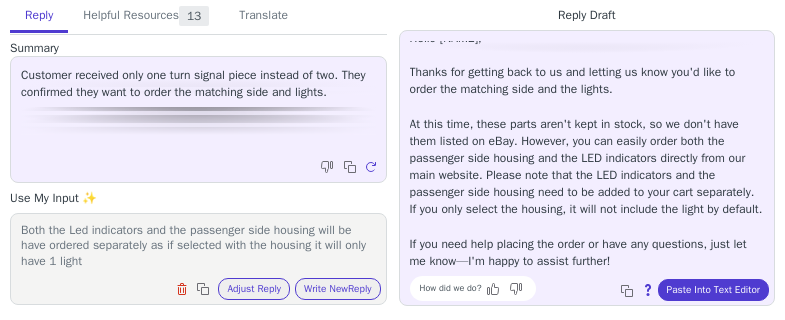 scroll, scrollTop: 28, scrollLeft: 0, axis: vertical 